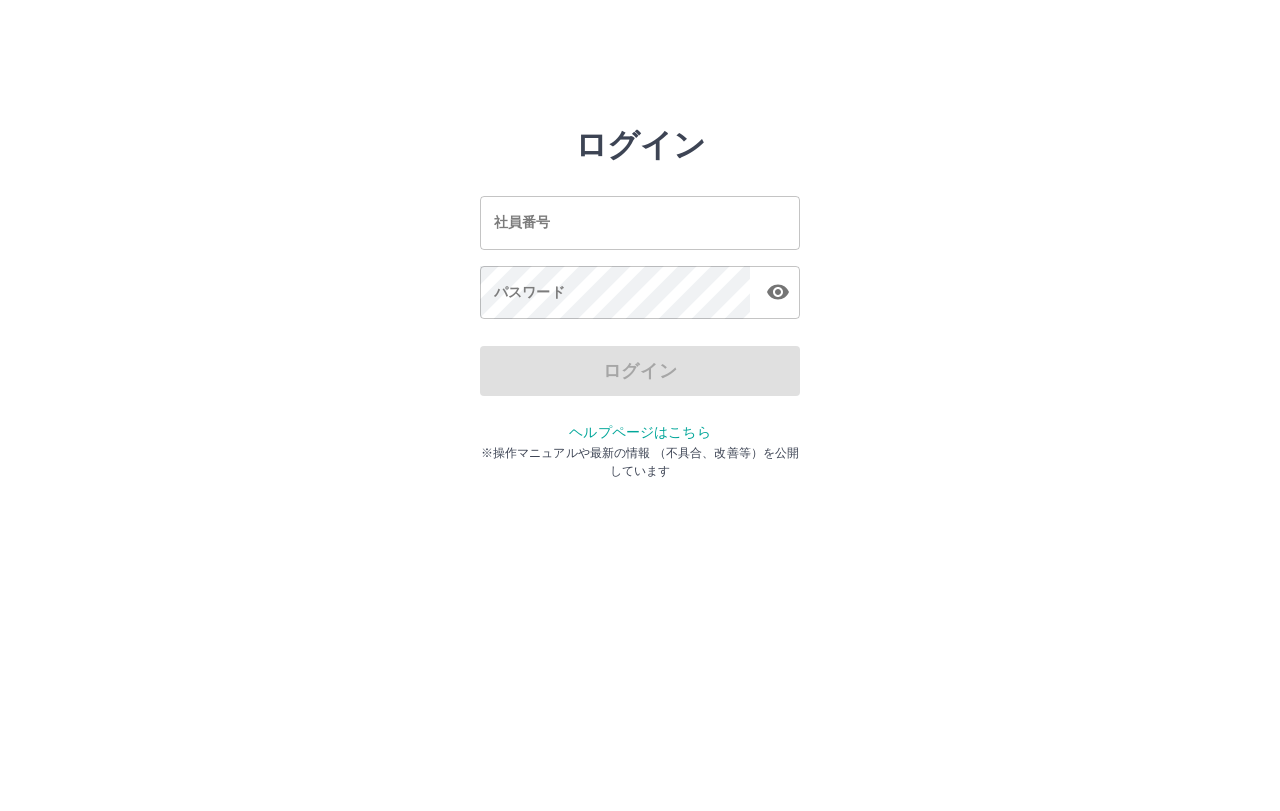 scroll, scrollTop: 0, scrollLeft: 0, axis: both 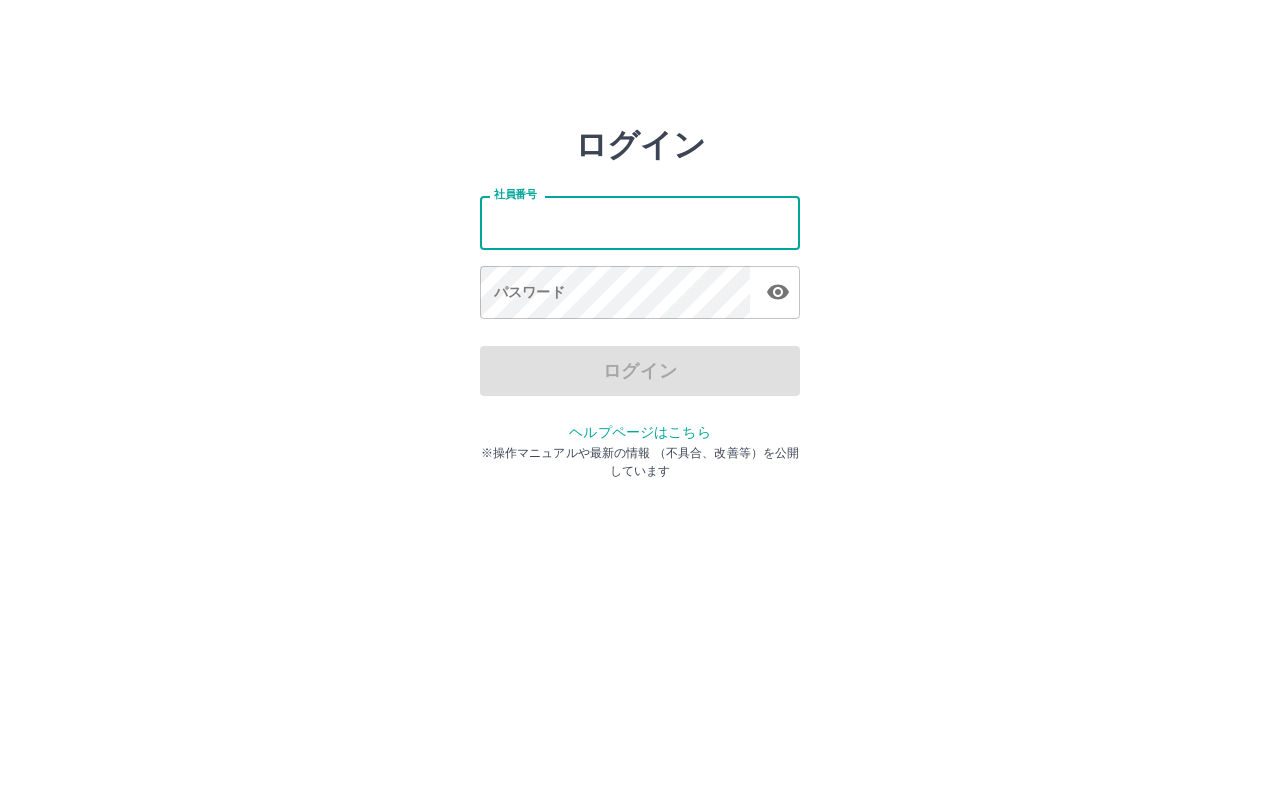 click on "社員番号" at bounding box center (640, 222) 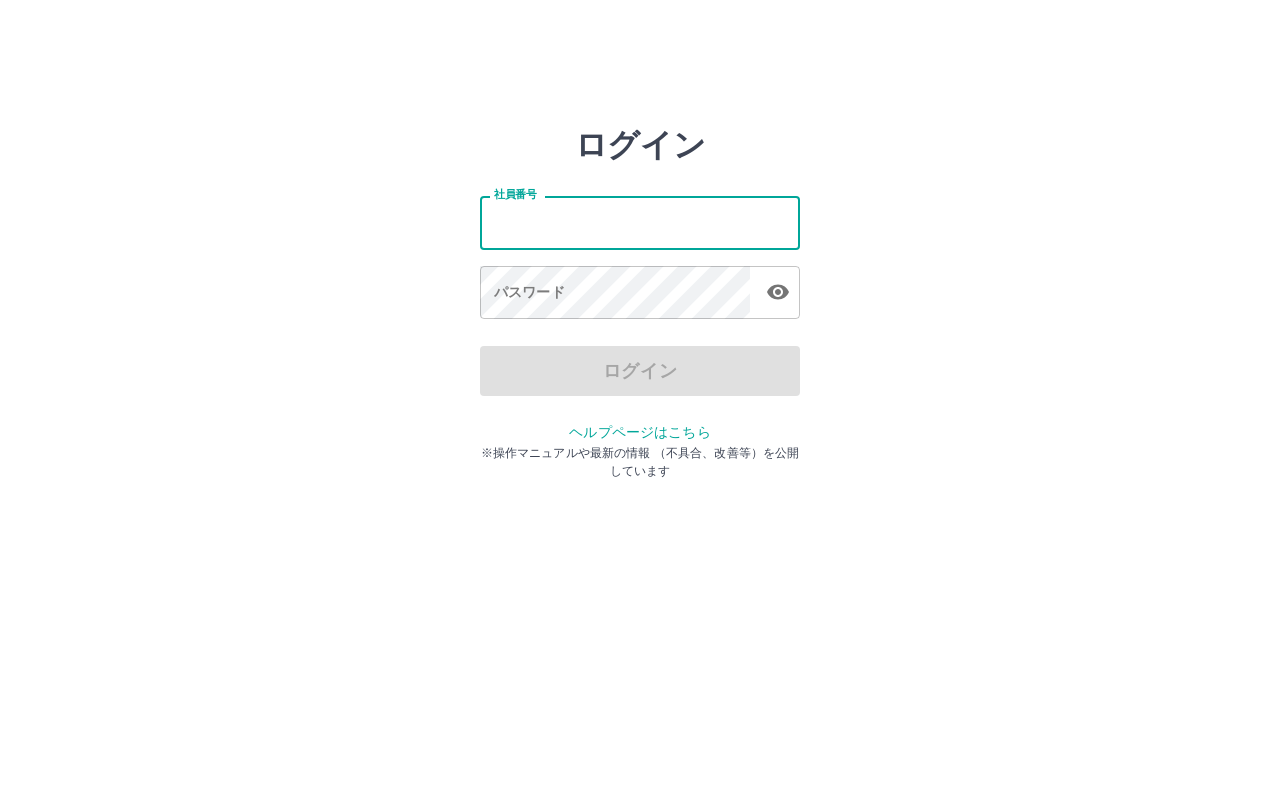 type on "*******" 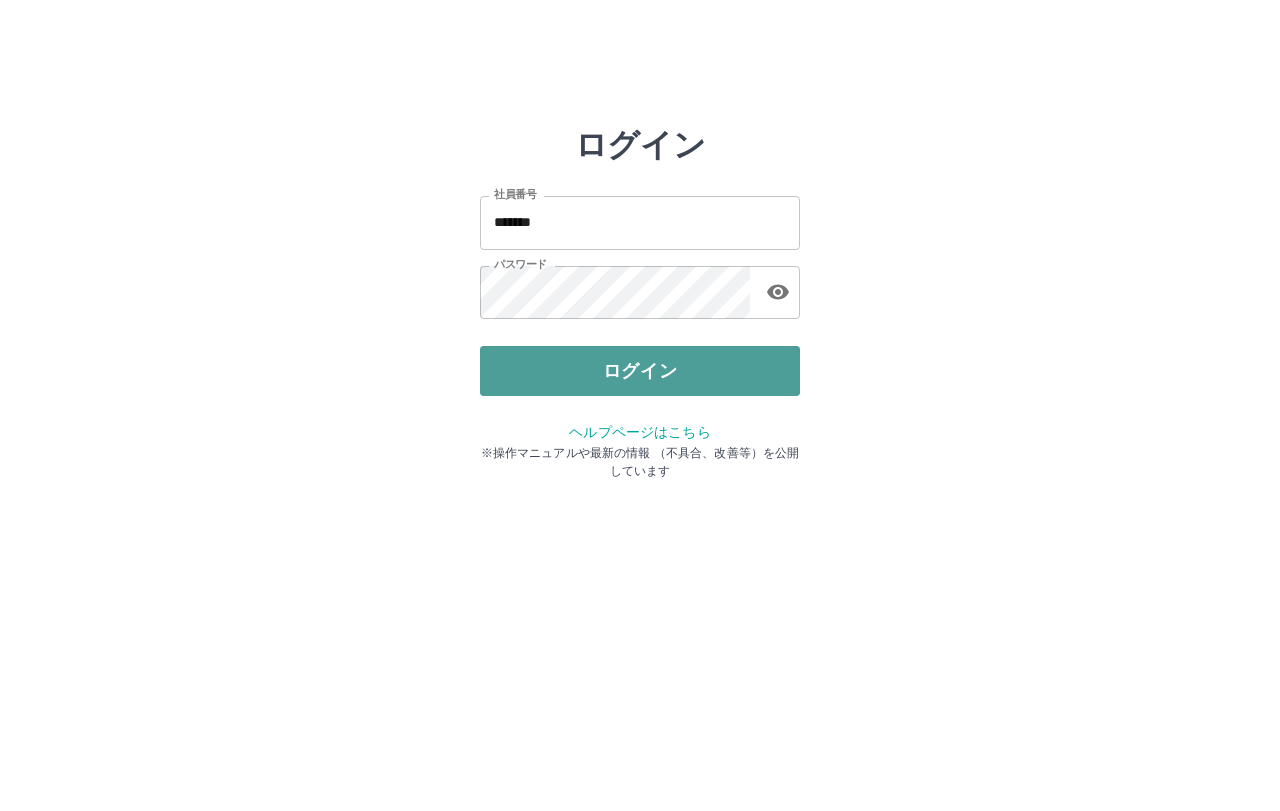 click on "ログイン" at bounding box center (640, 371) 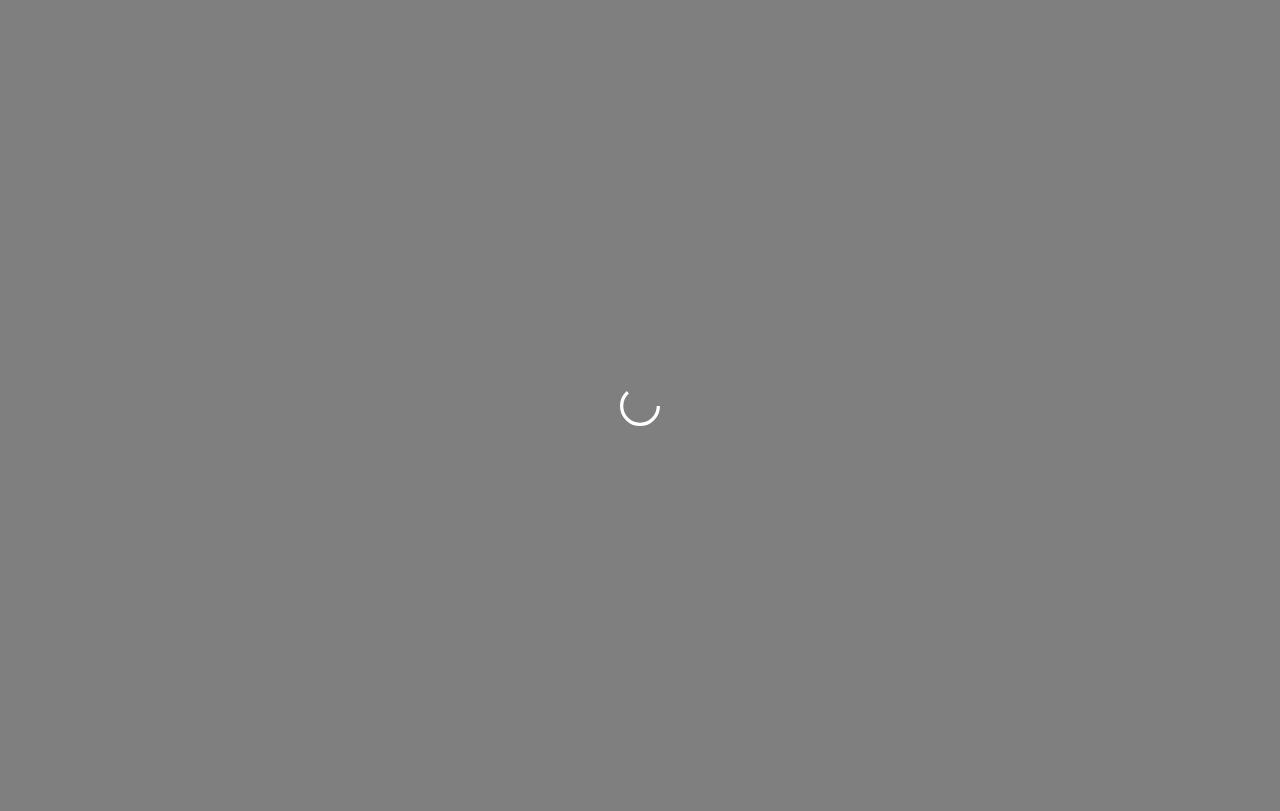 scroll, scrollTop: 0, scrollLeft: 0, axis: both 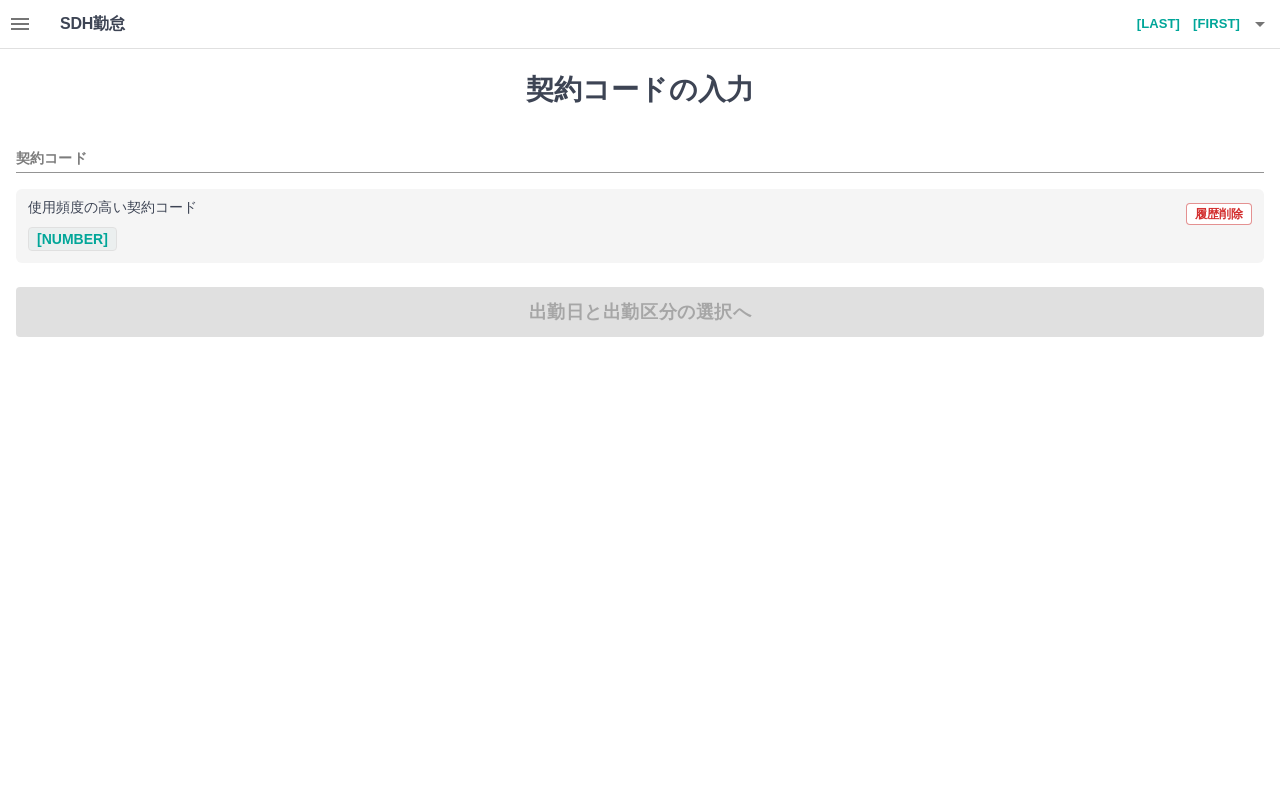 click on "[NUMBER]" at bounding box center [72, 239] 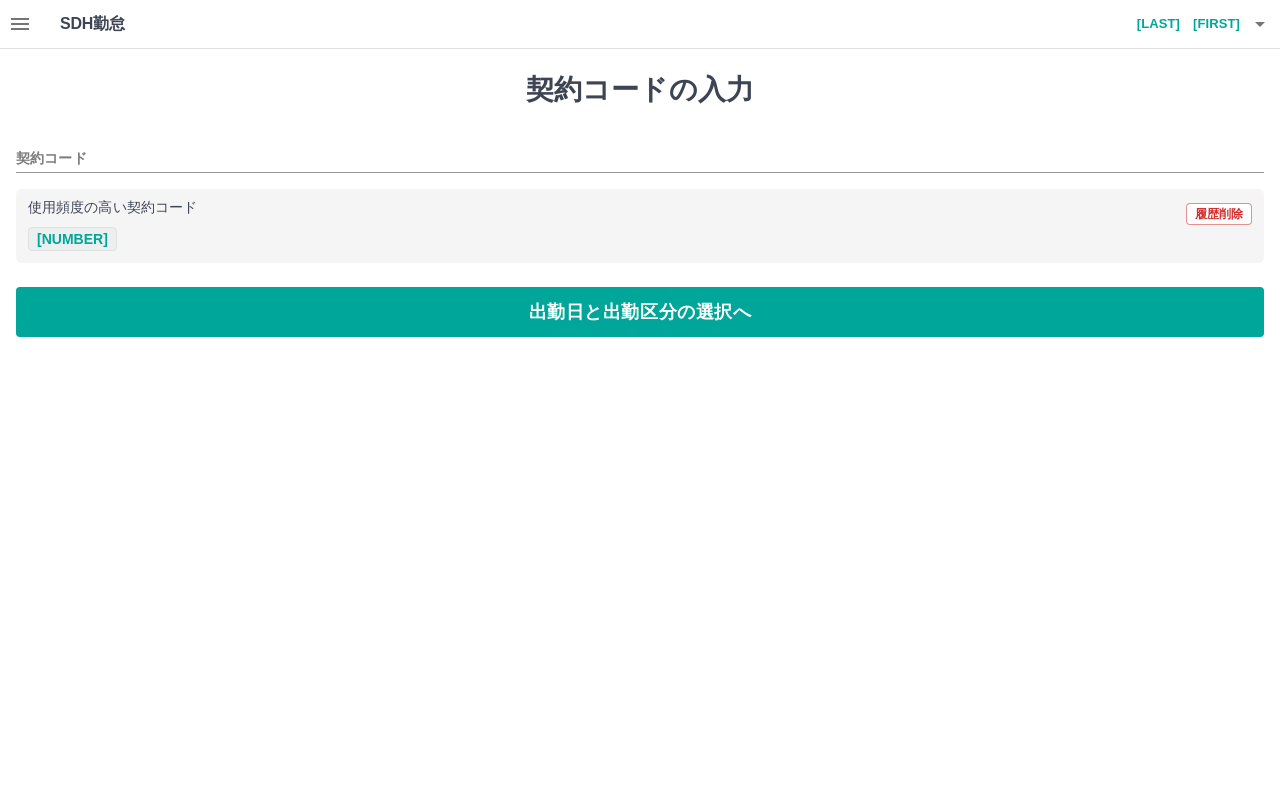 type on "********" 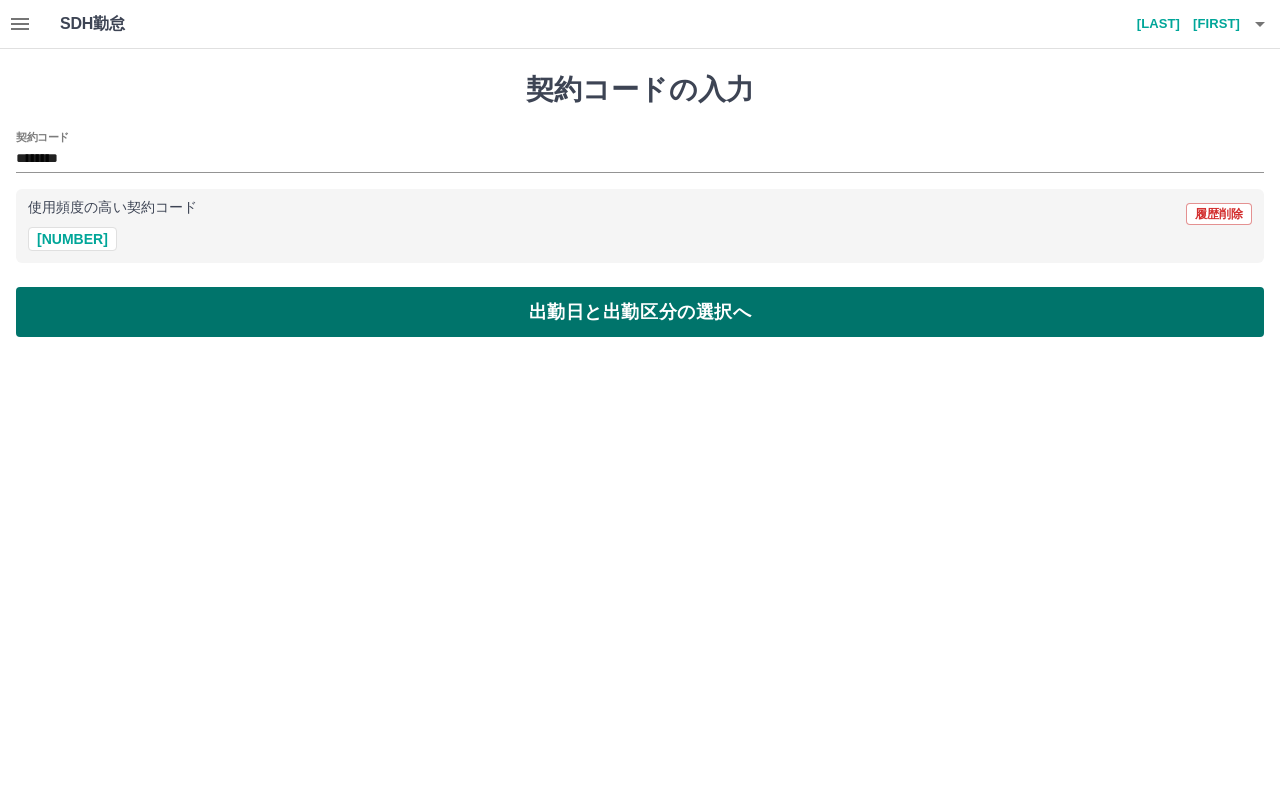 click on "出勤日と出勤区分の選択へ" at bounding box center (640, 312) 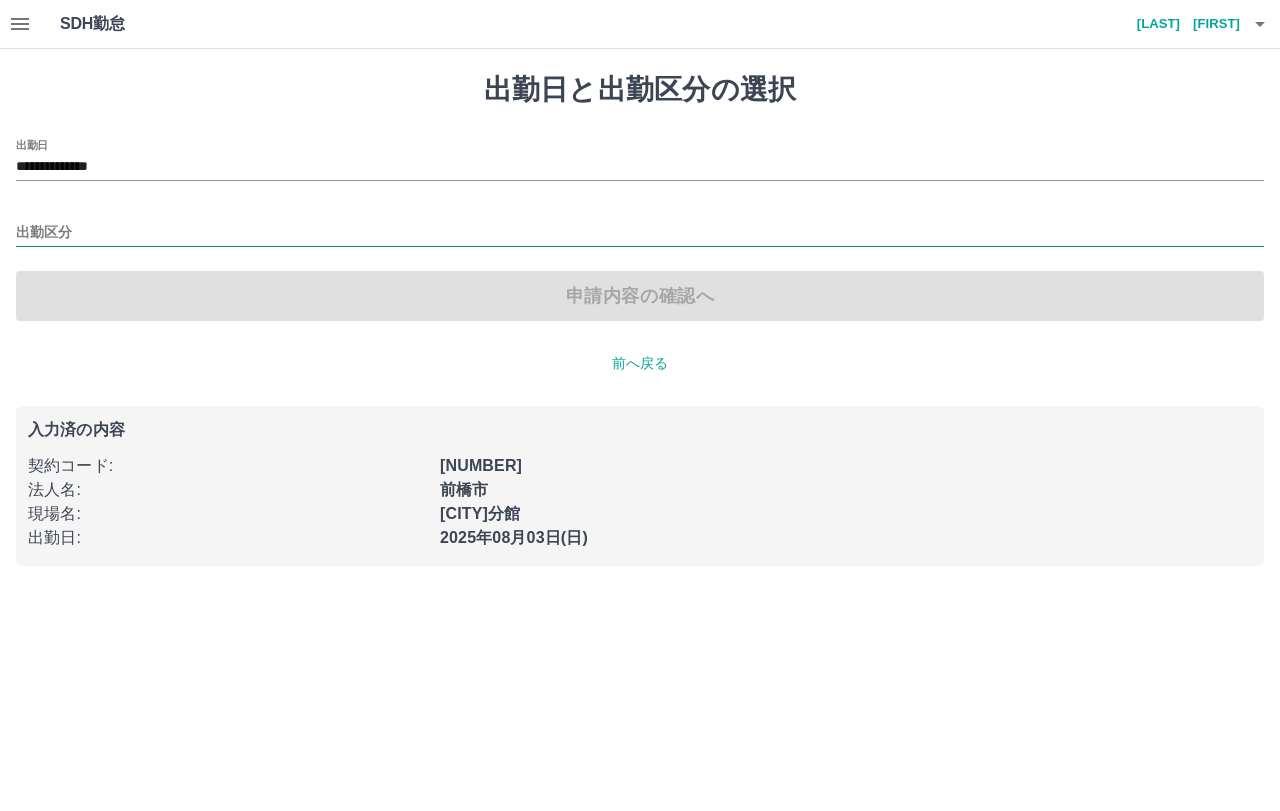 click on "出勤区分" at bounding box center (640, 233) 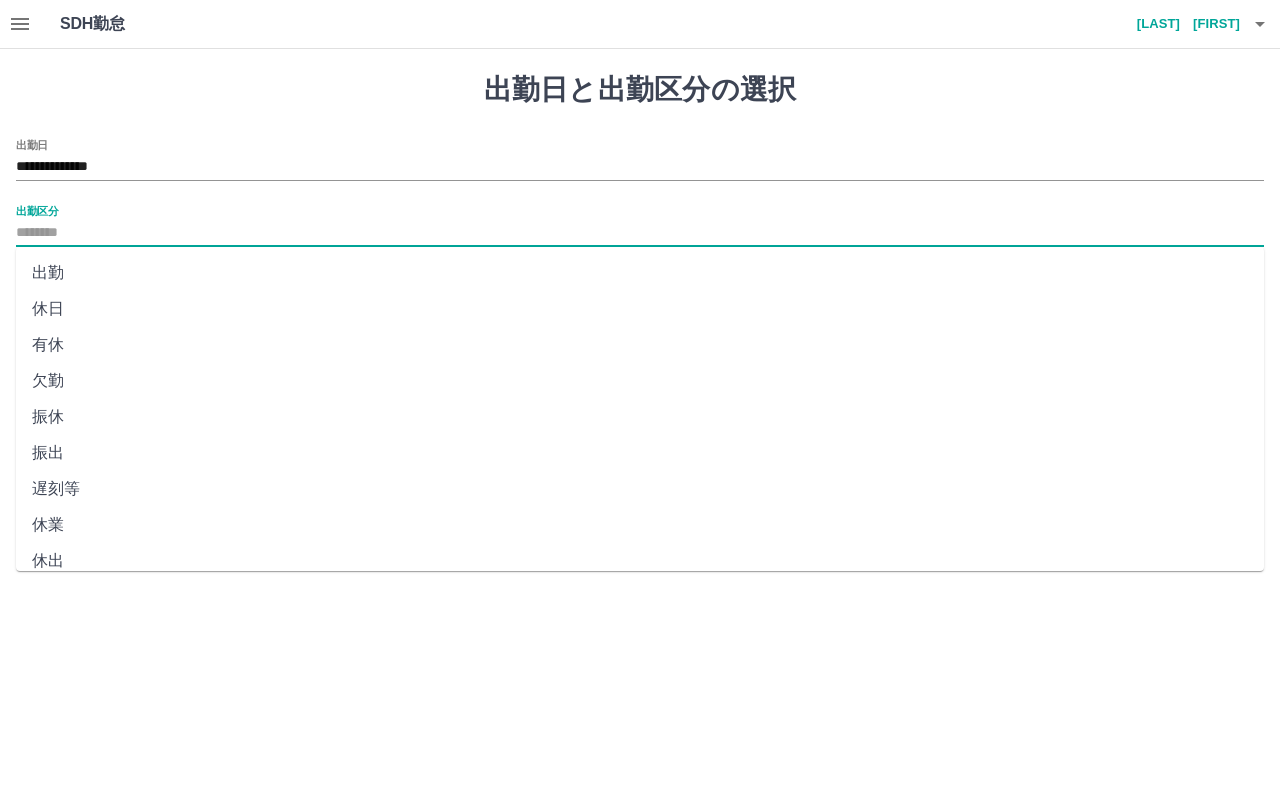 click on "出勤" at bounding box center (640, 273) 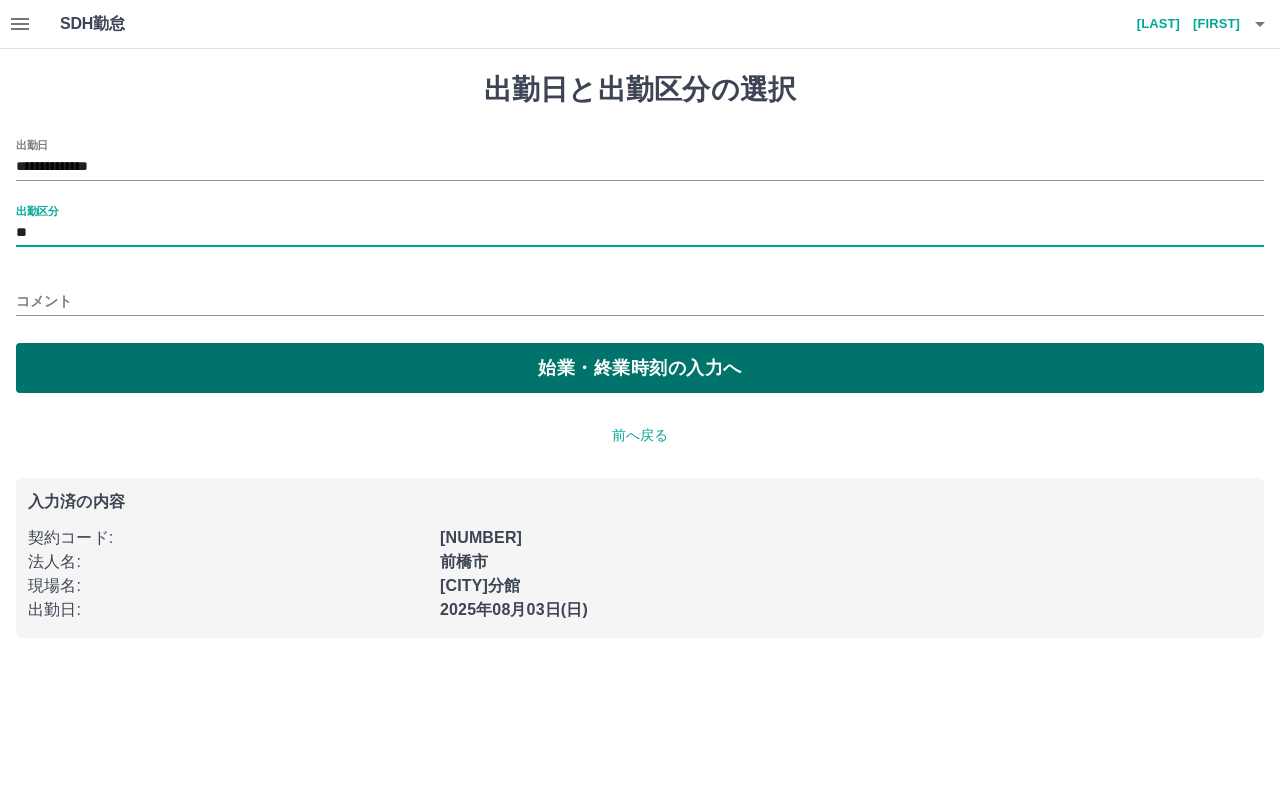 click on "始業・終業時刻の入力へ" at bounding box center [640, 368] 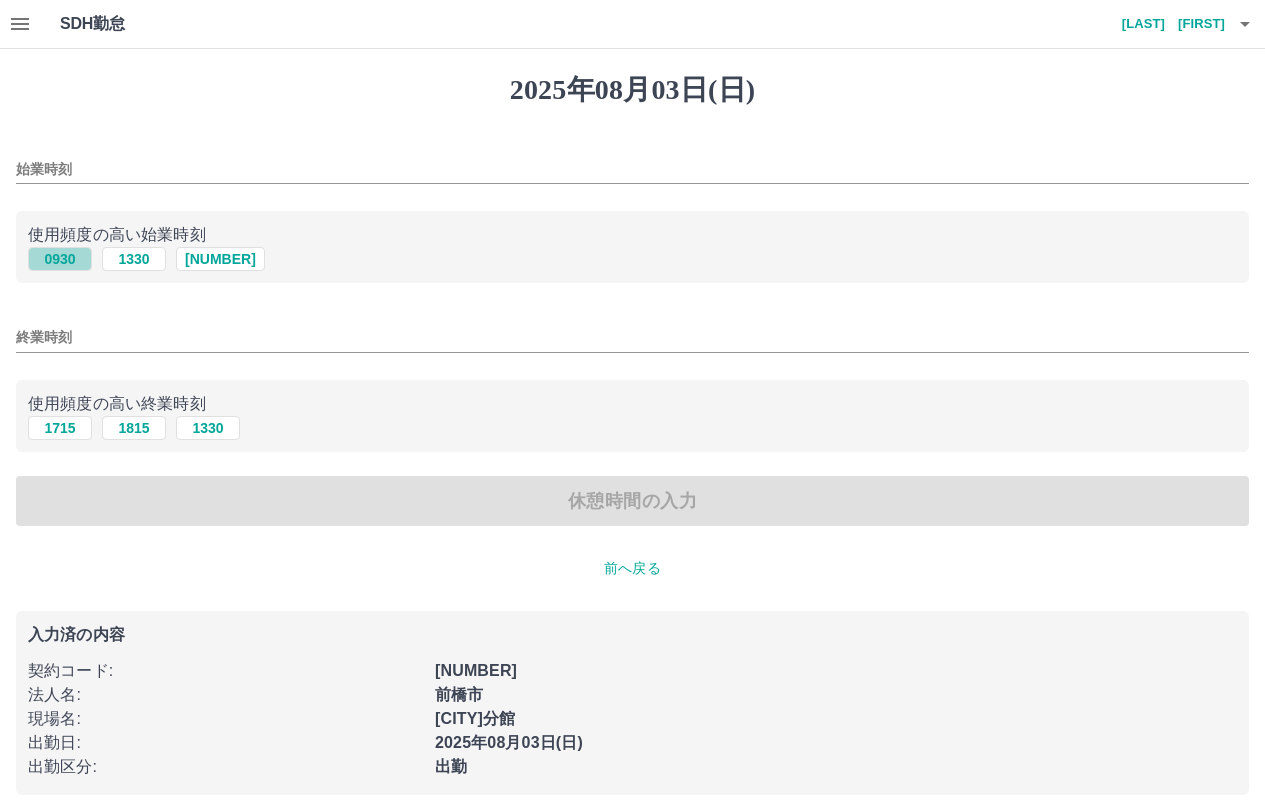 click on "0930" at bounding box center [60, 259] 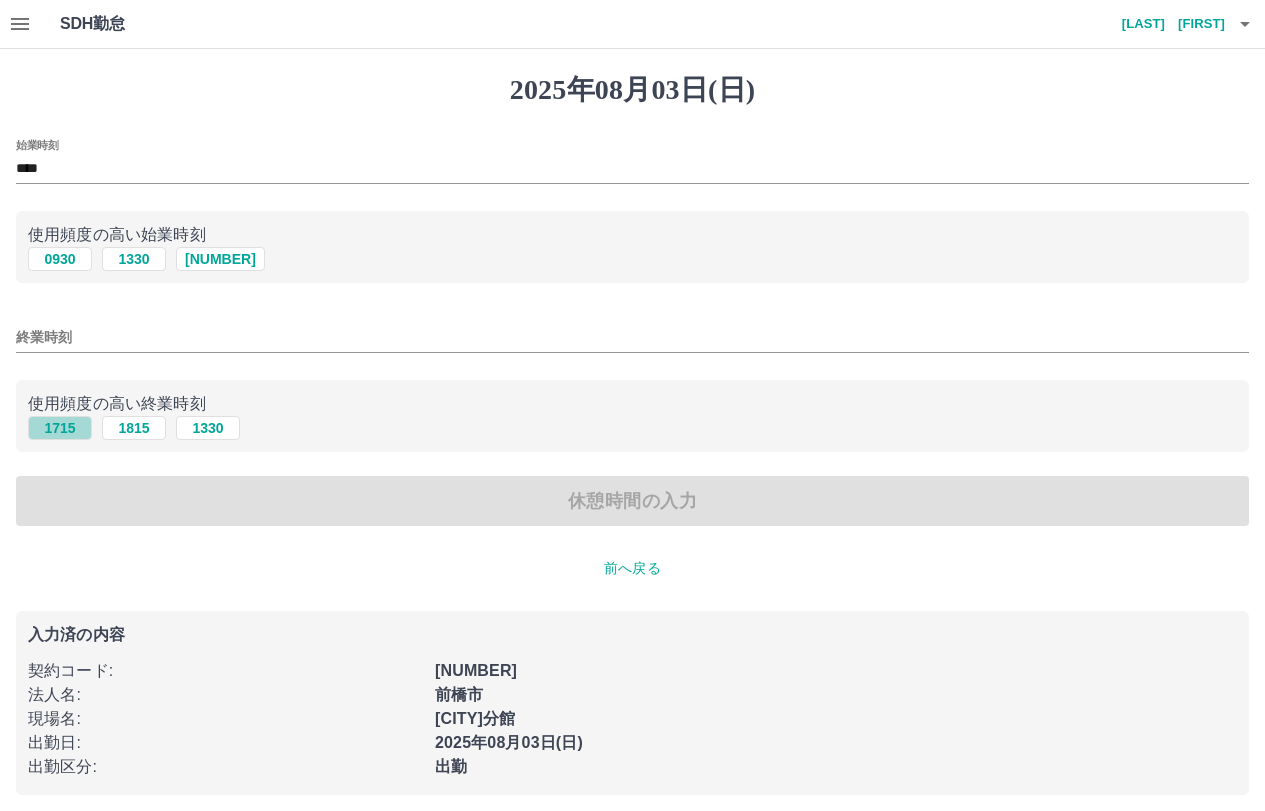 click on "1715" at bounding box center (60, 428) 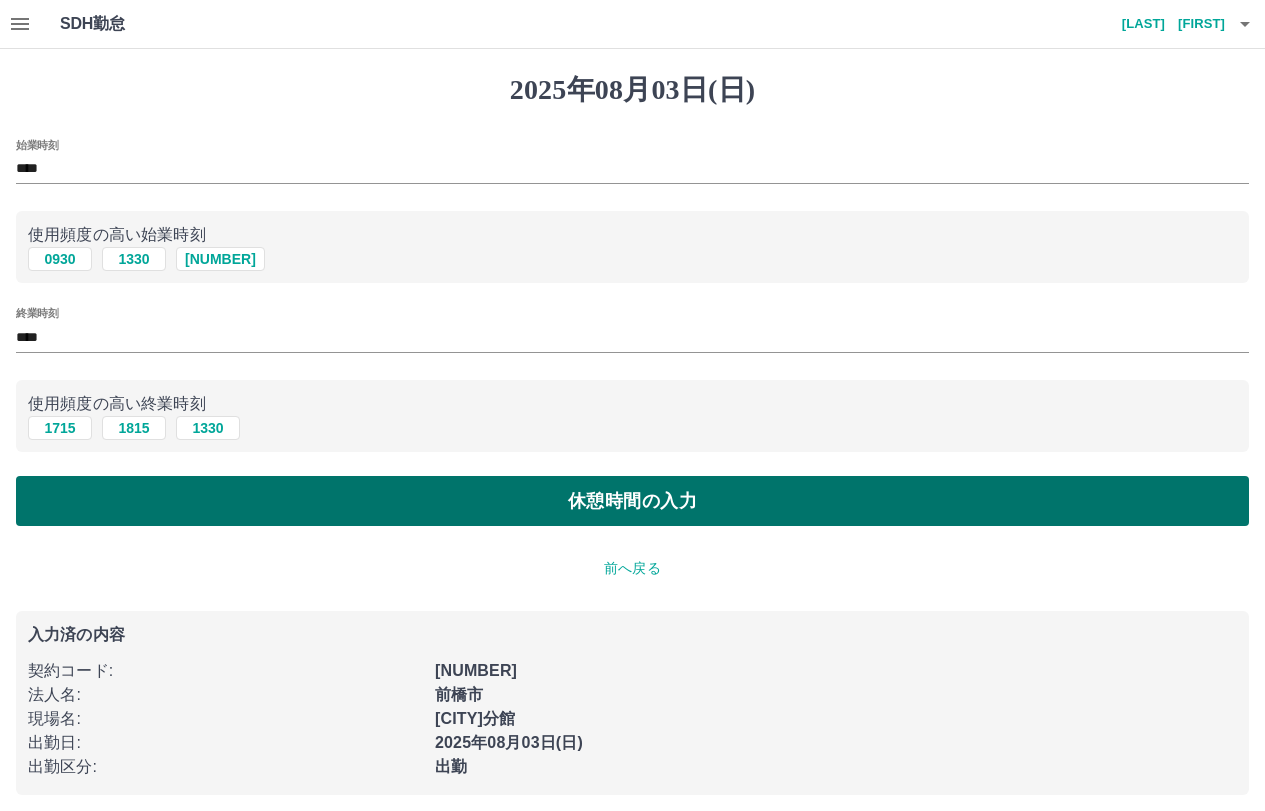 click on "休憩時間の入力" at bounding box center (632, 501) 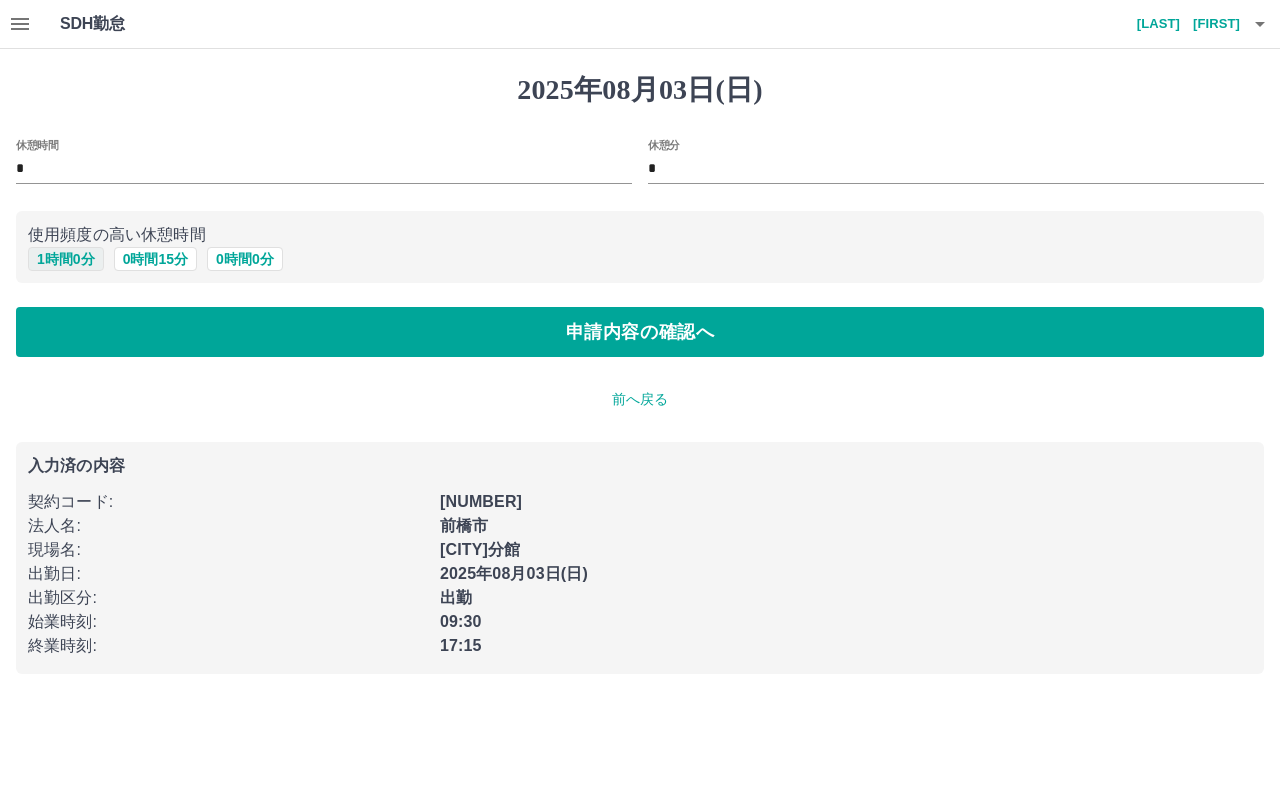 click on "1 時間 0 分" at bounding box center (66, 259) 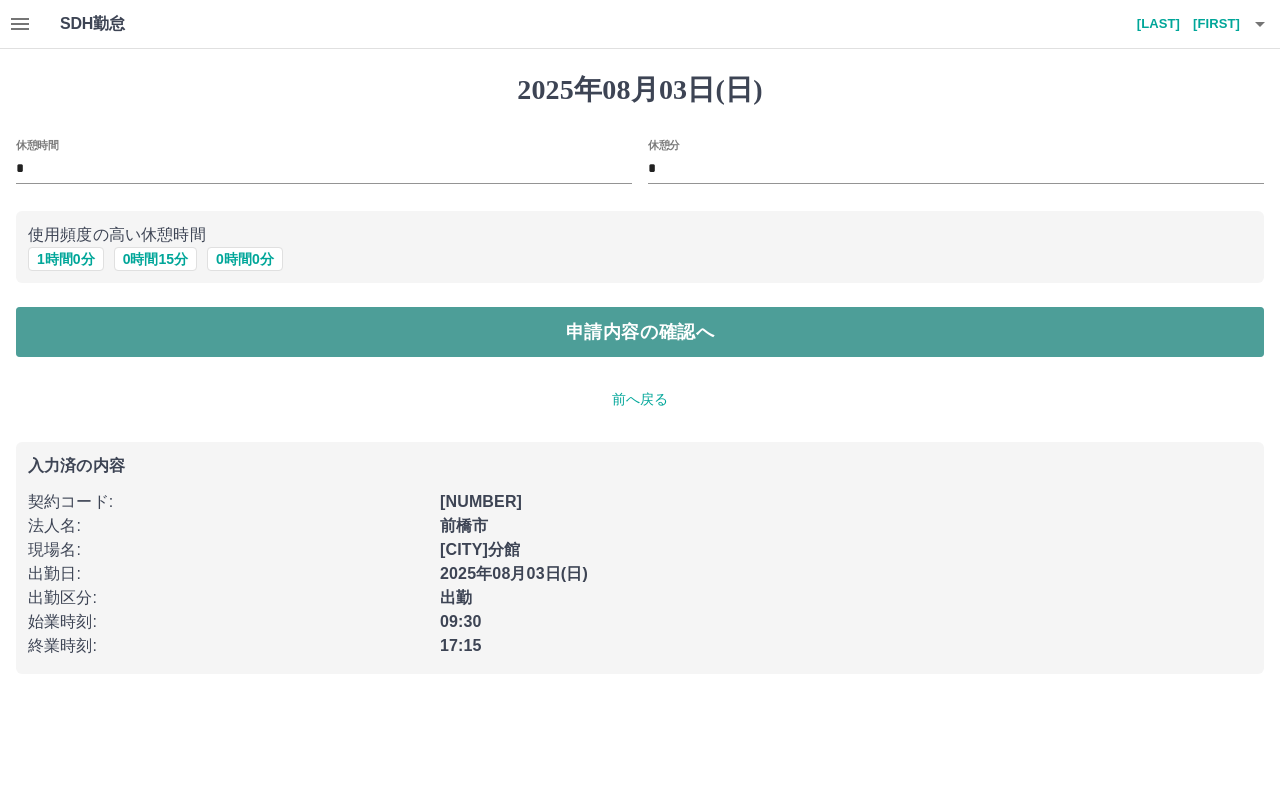 click on "申請内容の確認へ" at bounding box center [640, 332] 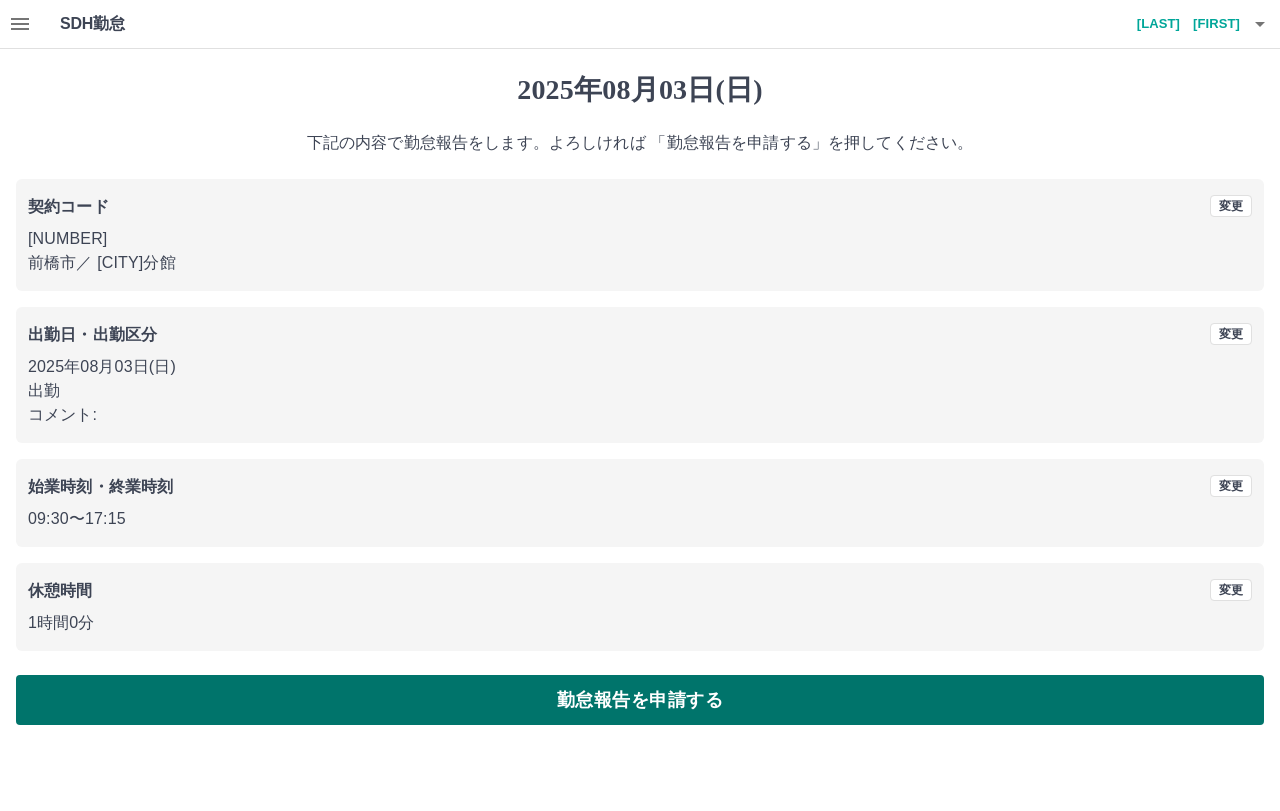 click on "勤怠報告を申請する" at bounding box center [640, 700] 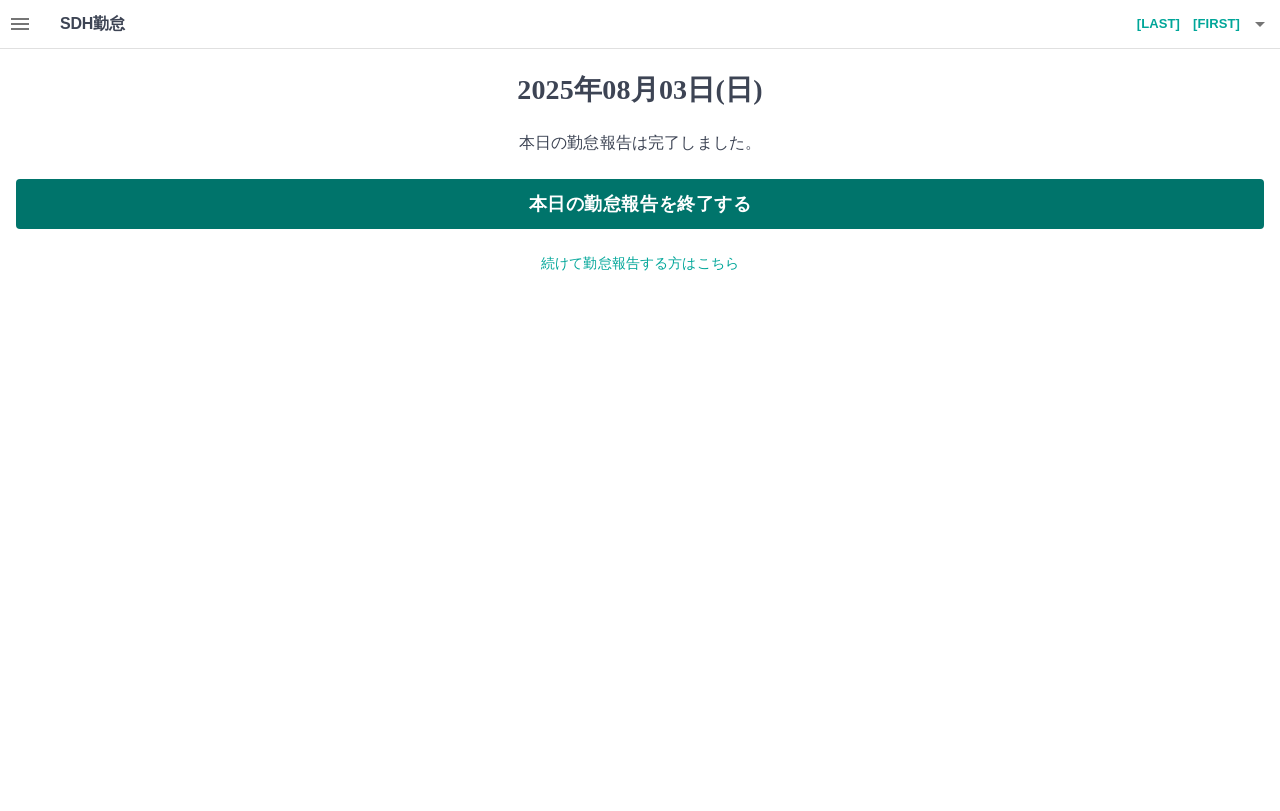 click on "本日の勤怠報告を終了する" at bounding box center [640, 204] 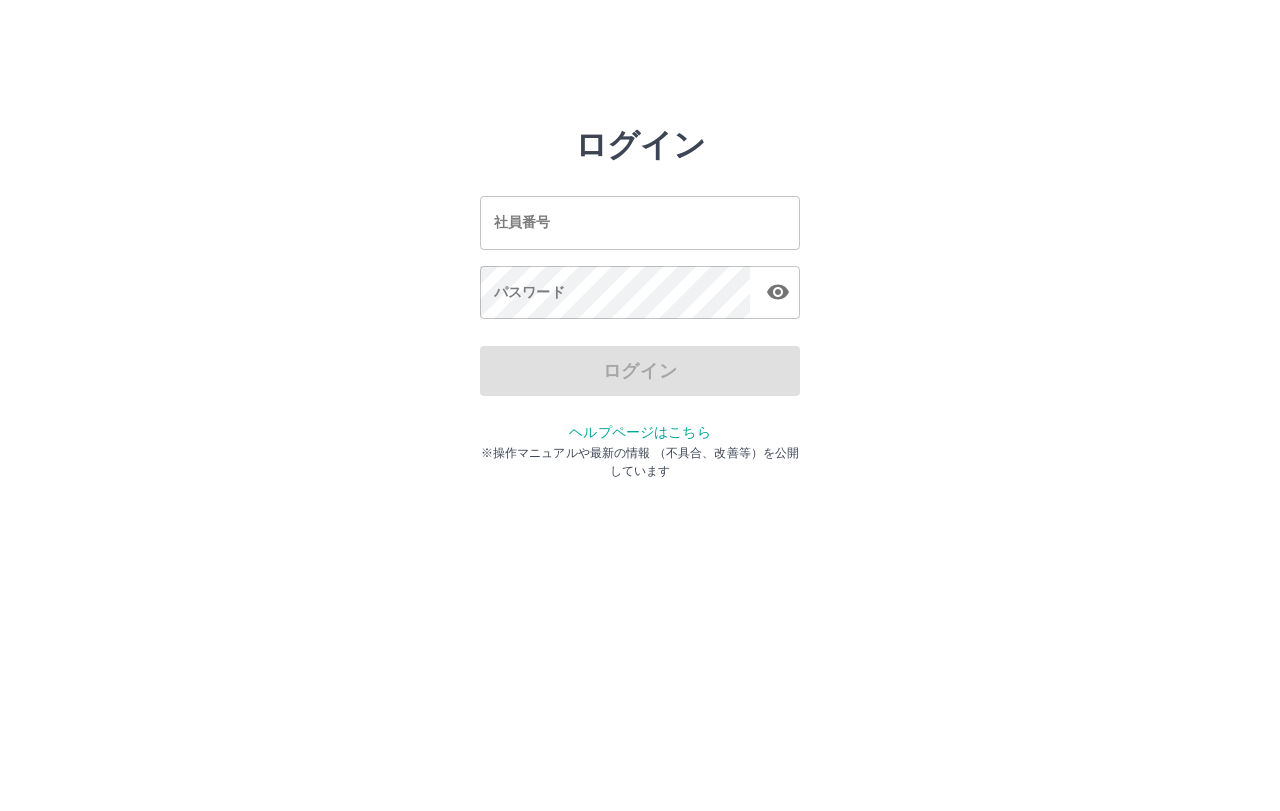 scroll, scrollTop: 0, scrollLeft: 0, axis: both 